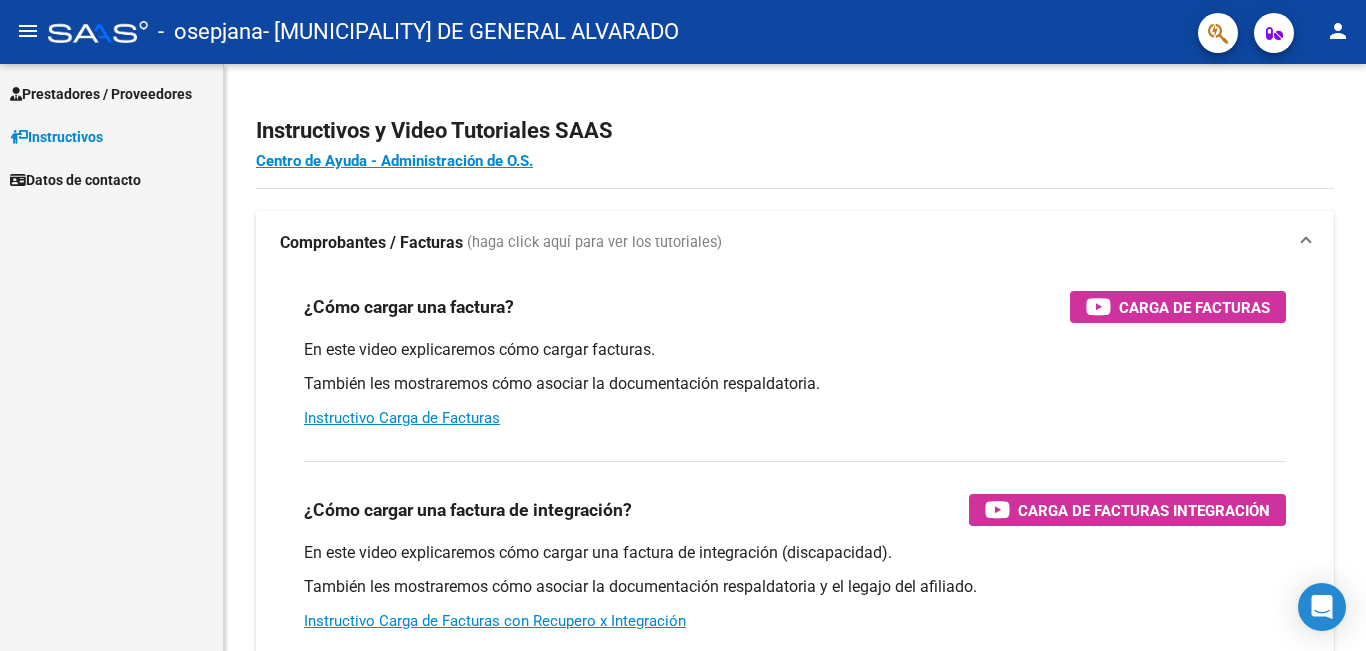 scroll, scrollTop: 0, scrollLeft: 0, axis: both 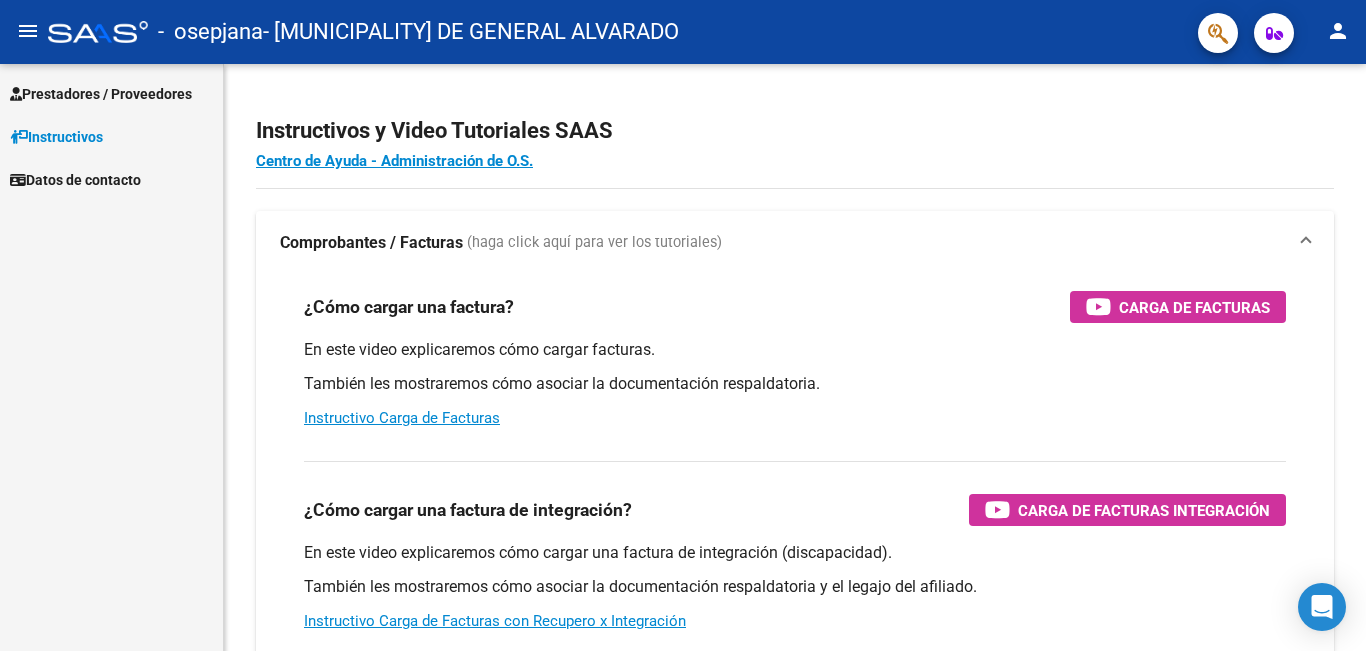 click on "Datos de contacto" at bounding box center (75, 180) 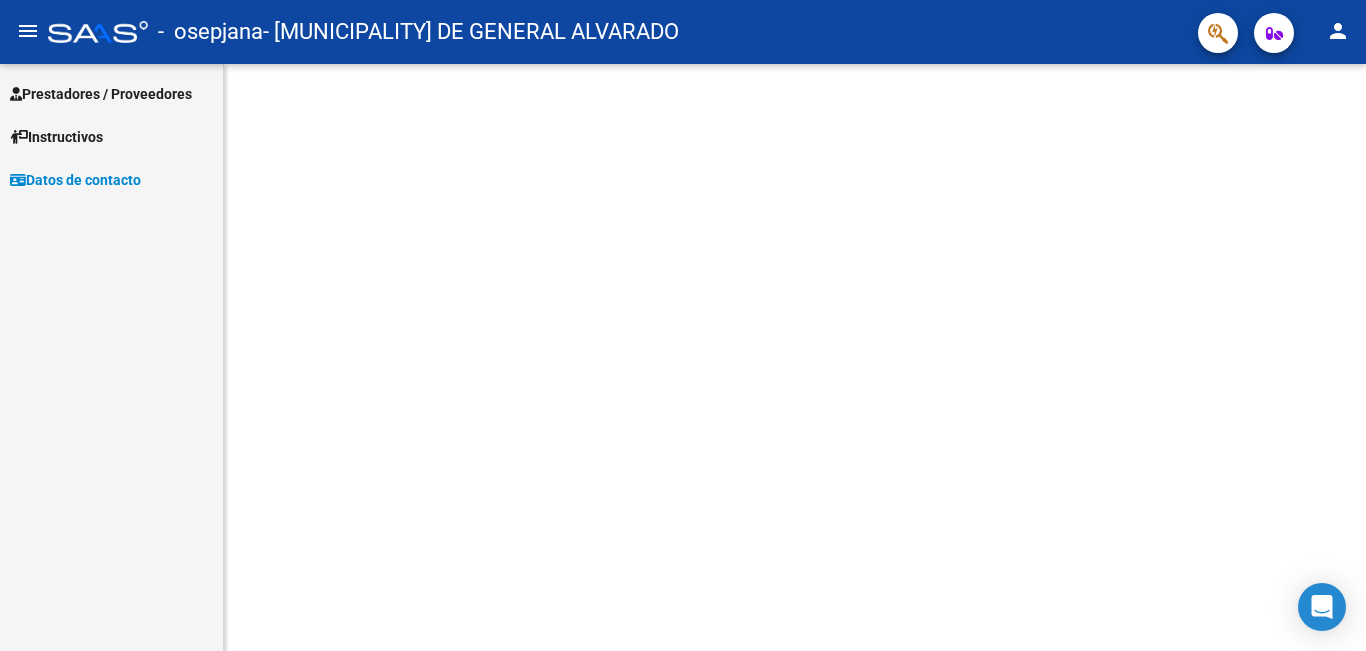 click on "Instructivos" at bounding box center (56, 137) 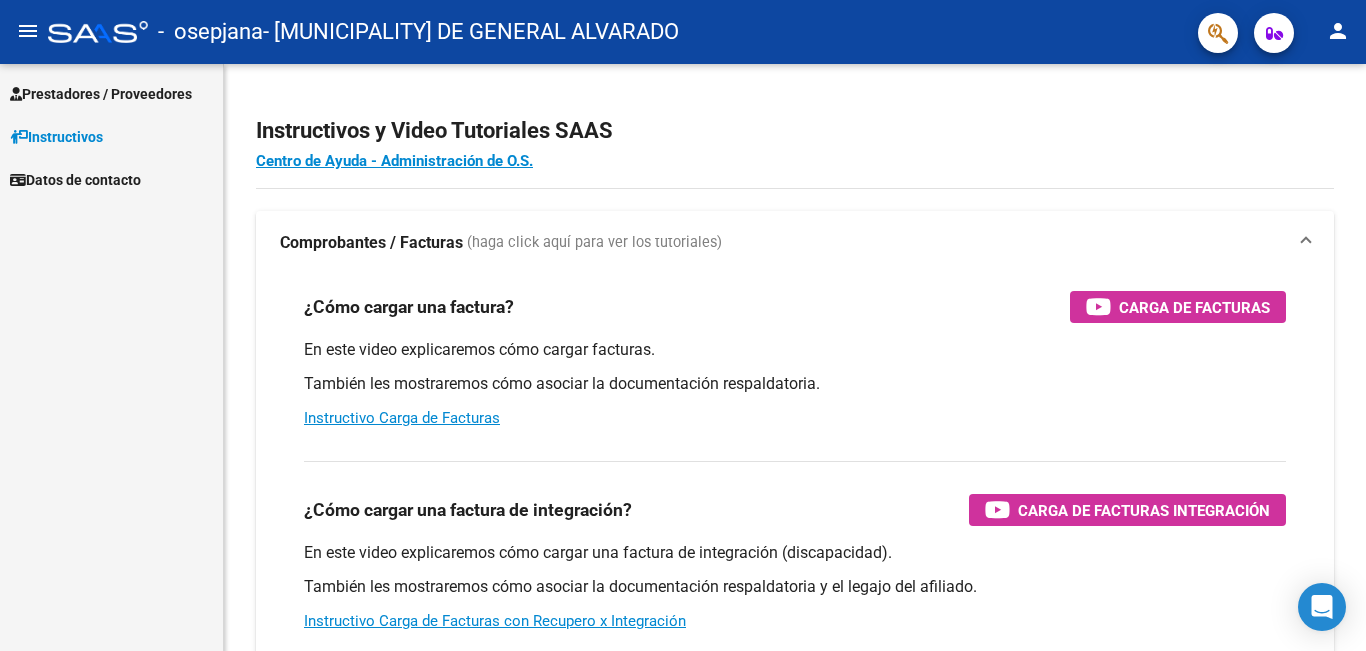 click on "Prestadores / Proveedores" at bounding box center (101, 94) 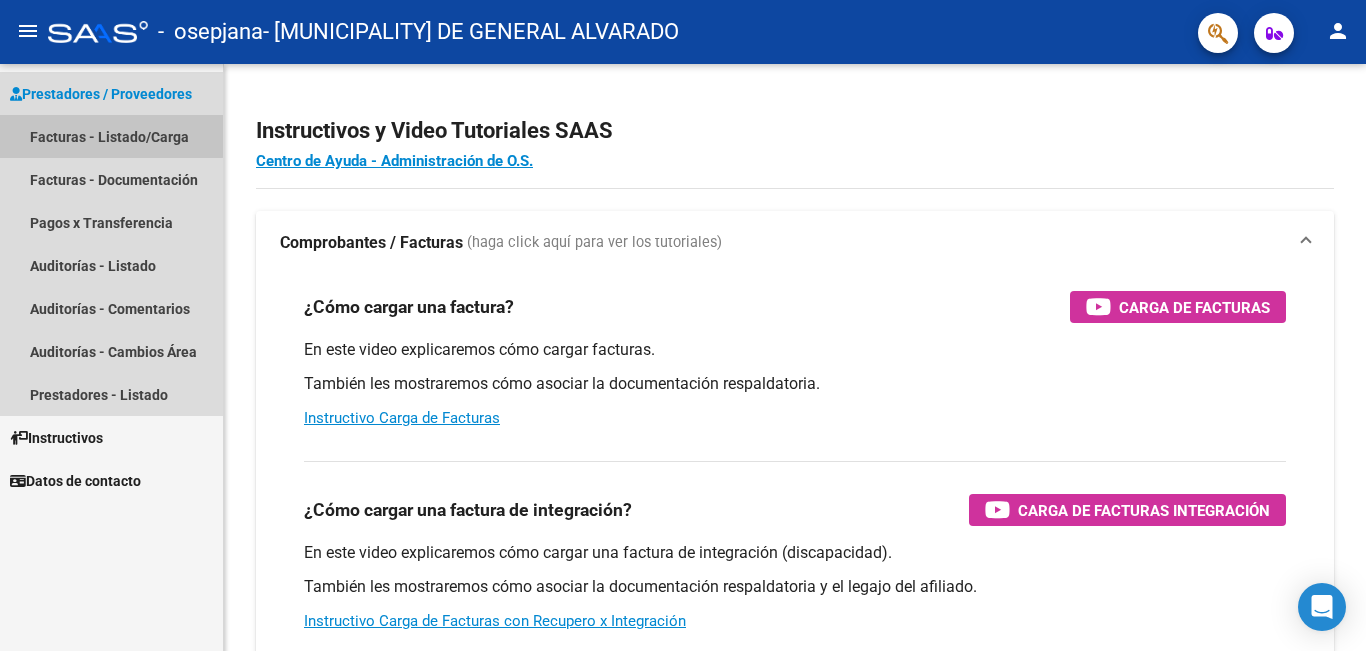 click on "Facturas - Listado/Carga" at bounding box center (111, 136) 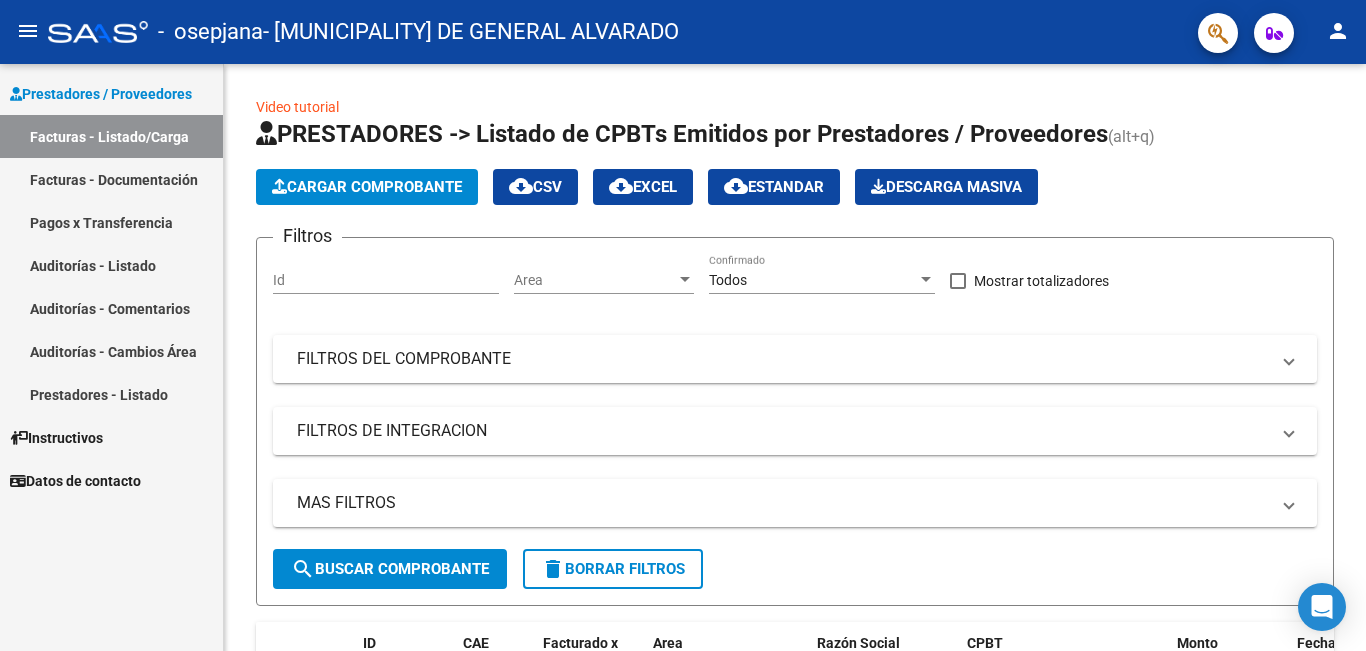 click on "Facturas - Documentación" at bounding box center [111, 179] 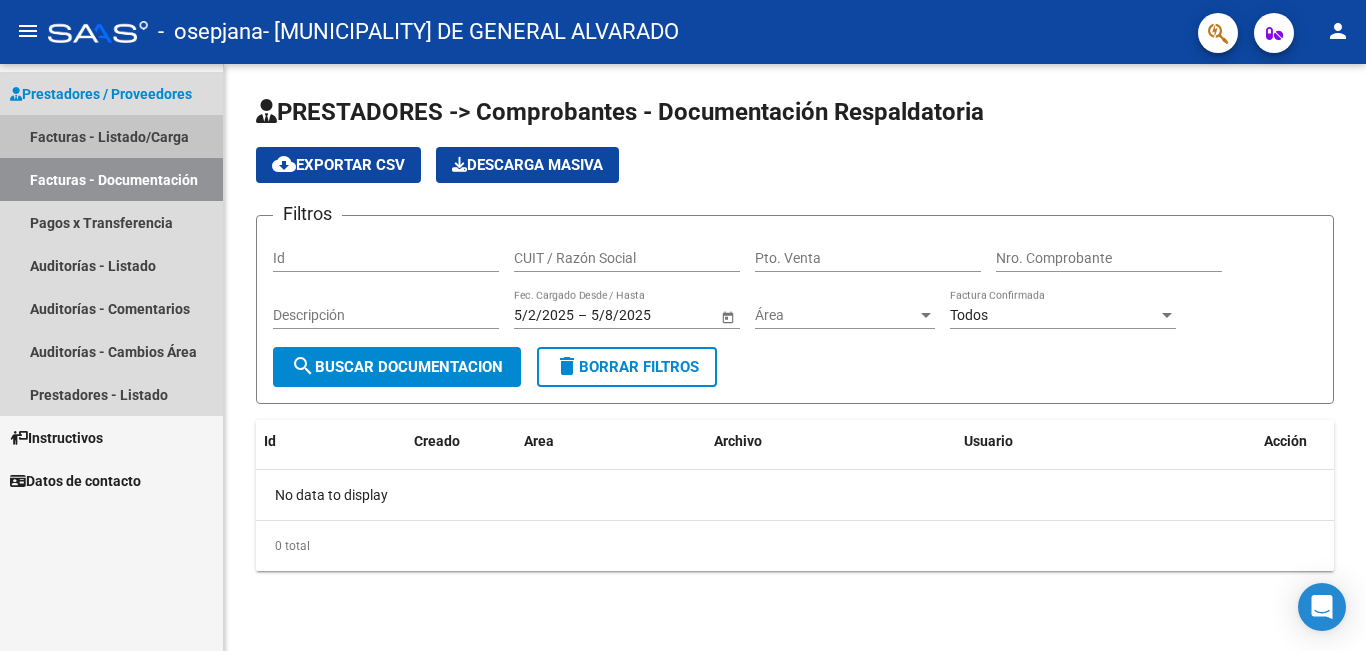 click on "Facturas - Listado/Carga" at bounding box center (111, 136) 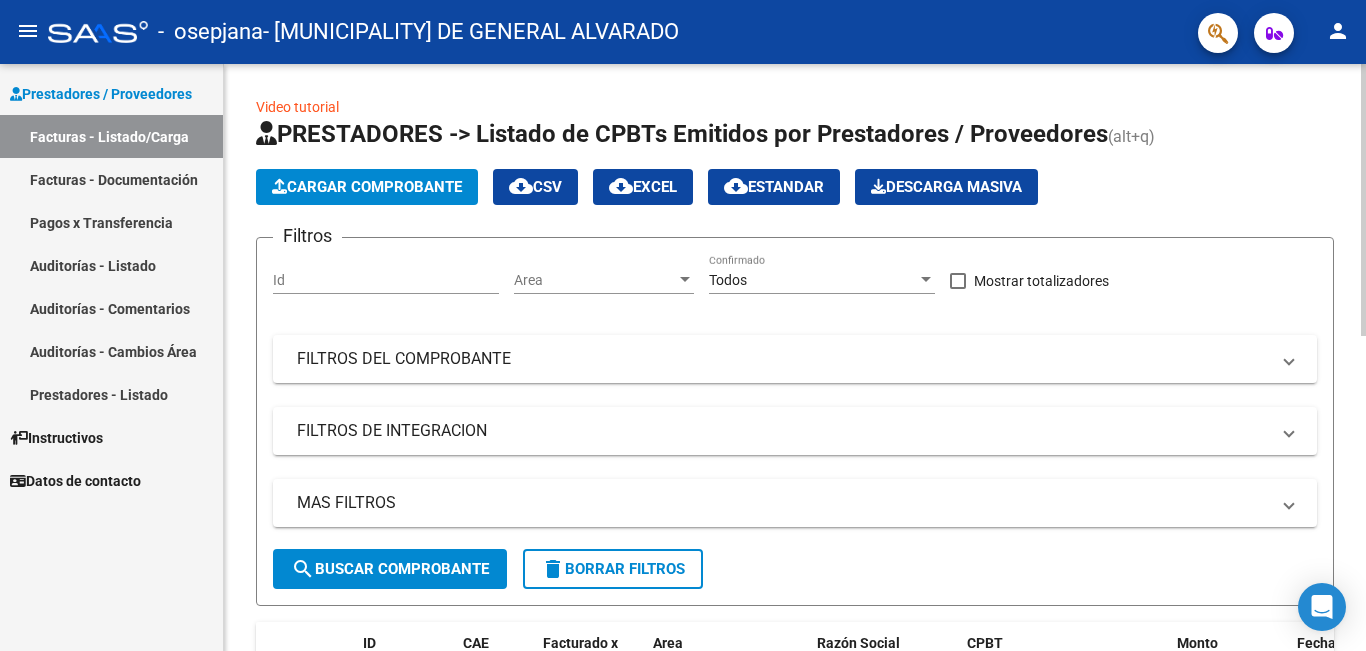 click on "Cargar Comprobante" 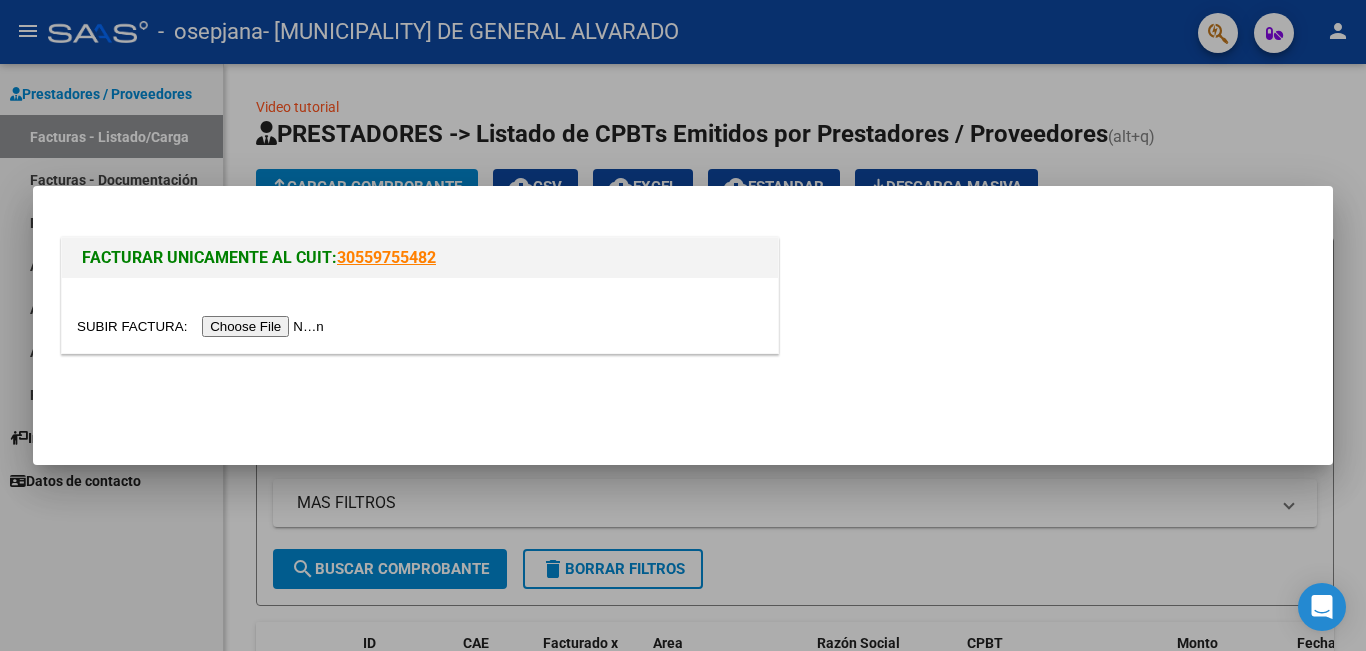 click at bounding box center [203, 326] 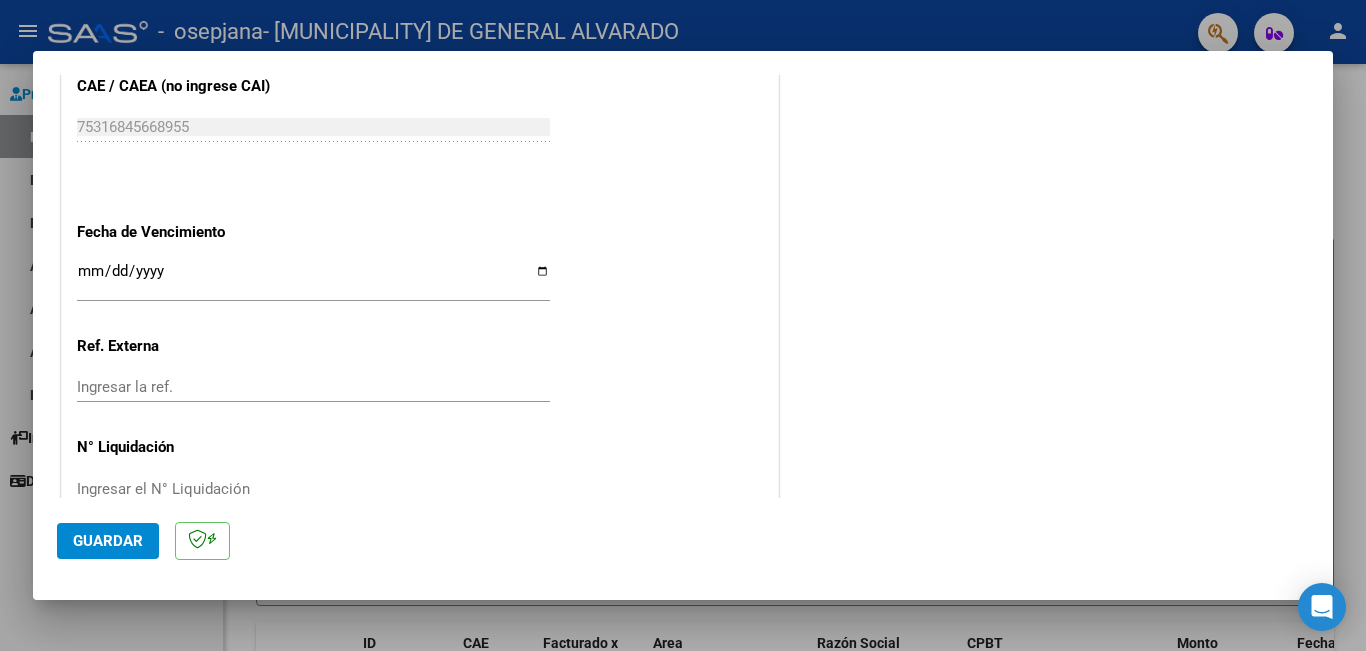 scroll, scrollTop: 1098, scrollLeft: 0, axis: vertical 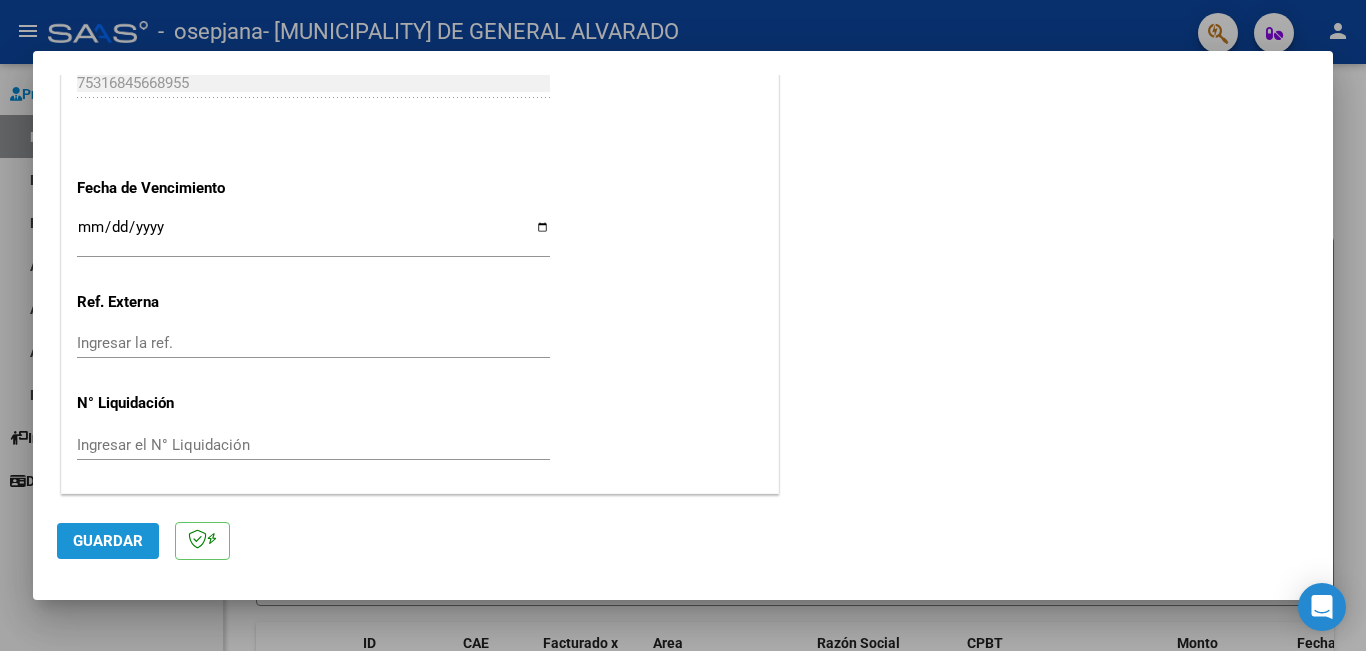 click on "Guardar" 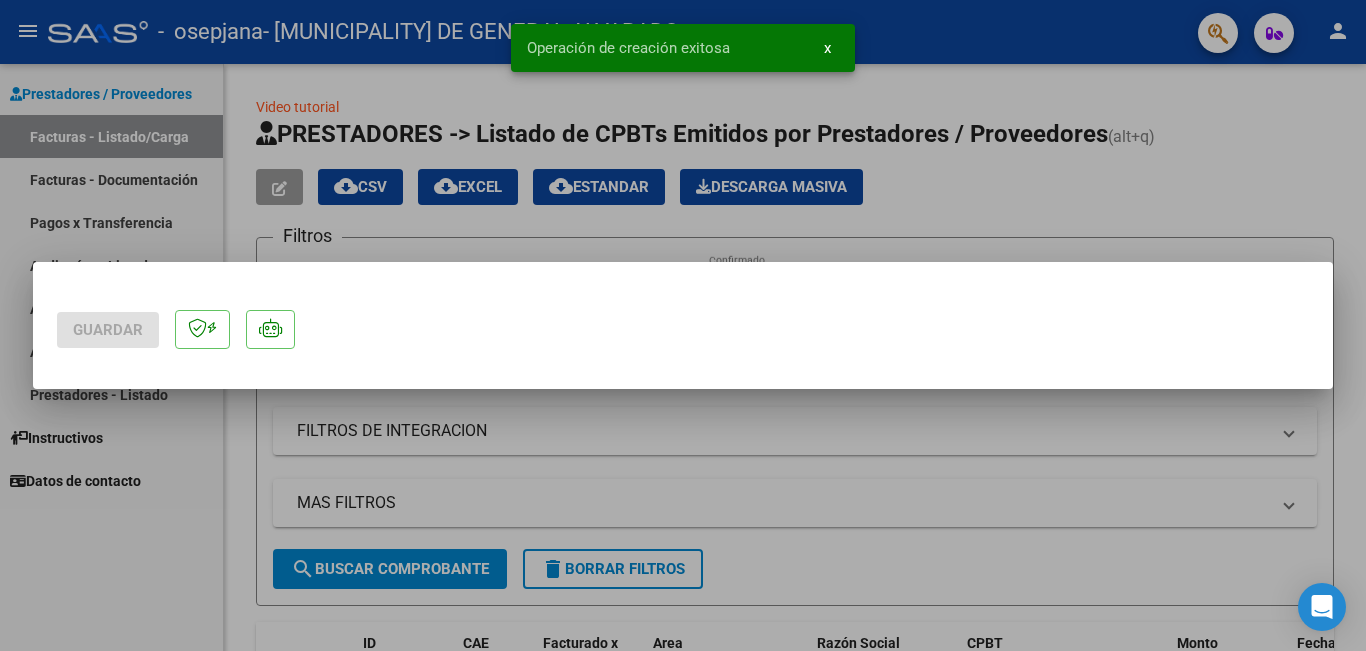 scroll, scrollTop: 0, scrollLeft: 0, axis: both 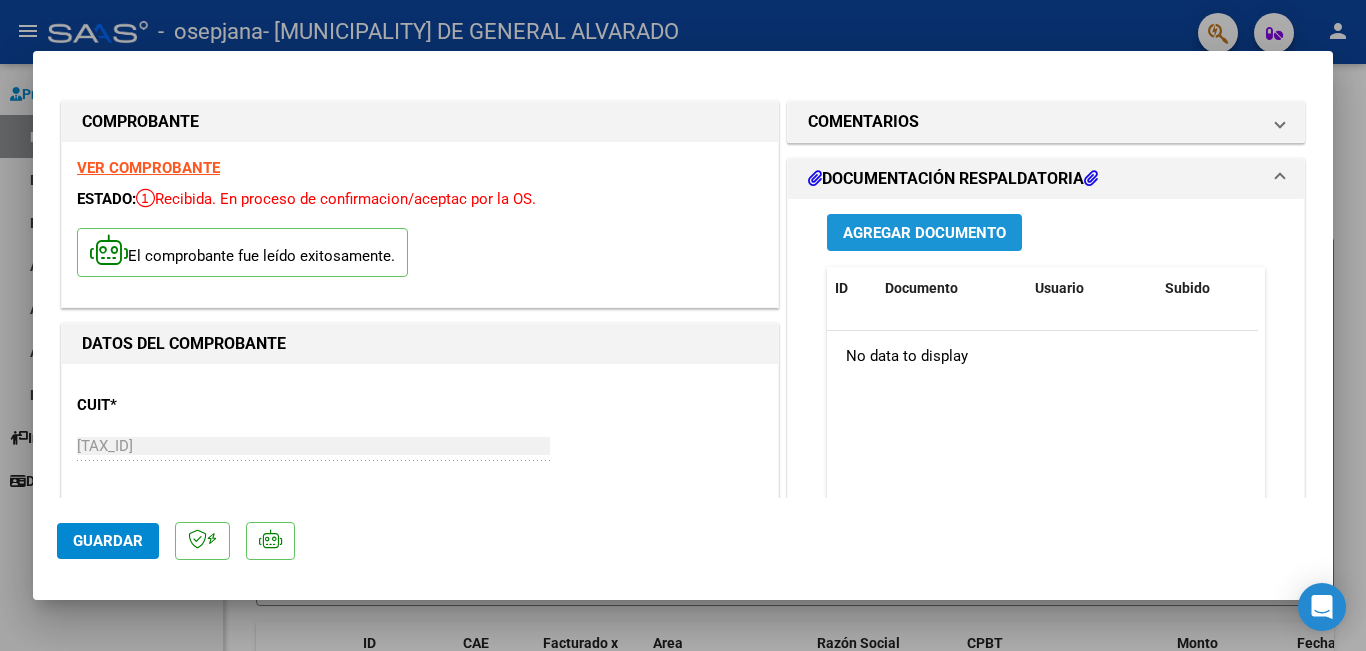 click on "Agregar Documento" at bounding box center (924, 233) 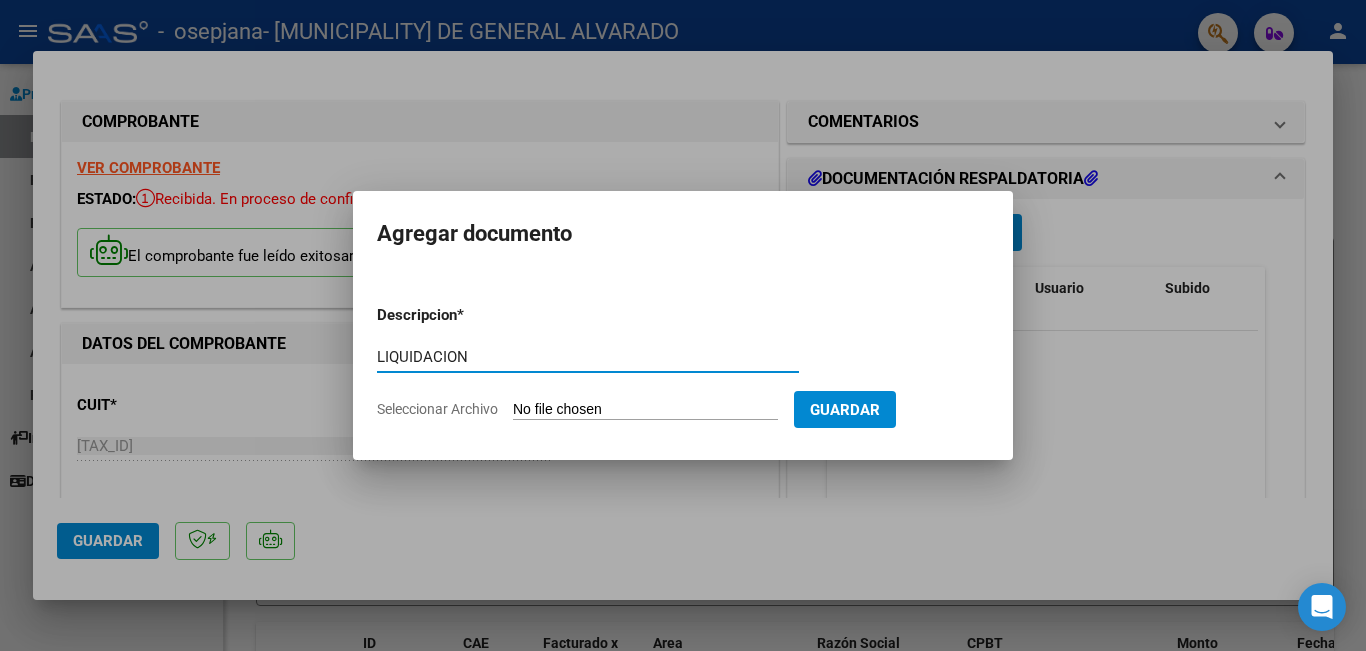 type on "LIQUIDACION" 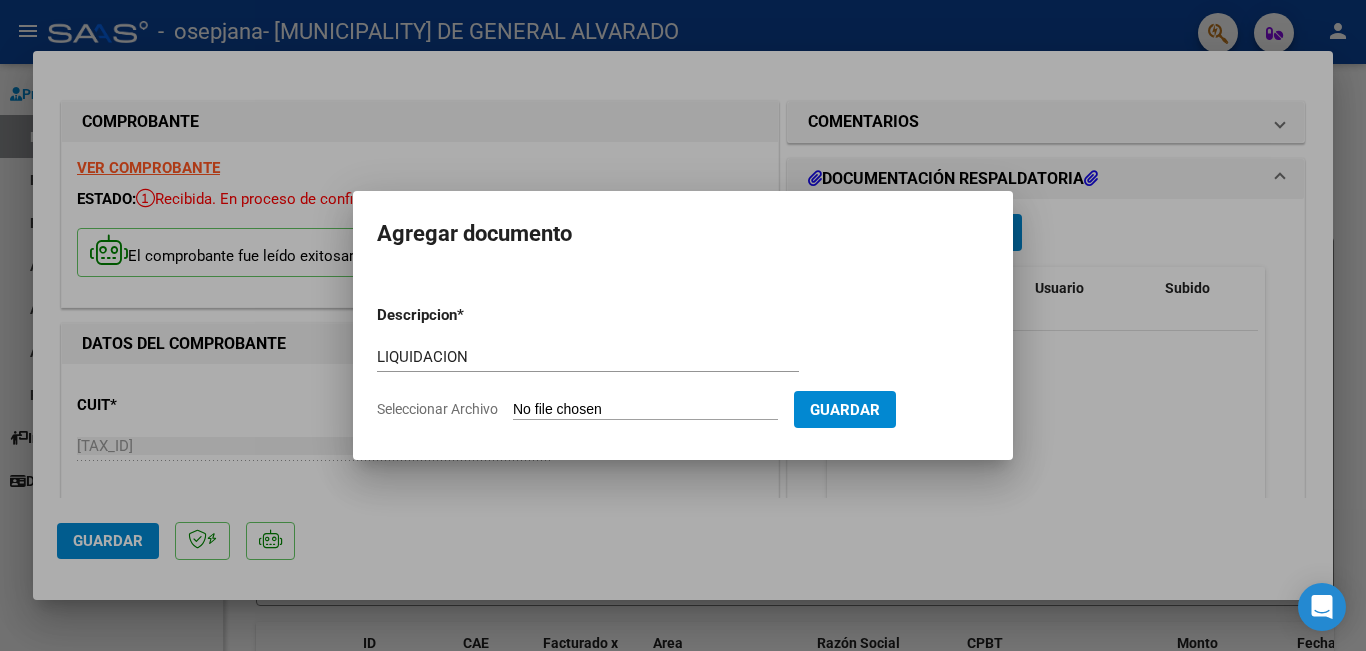 click on "Seleccionar Archivo" at bounding box center (645, 410) 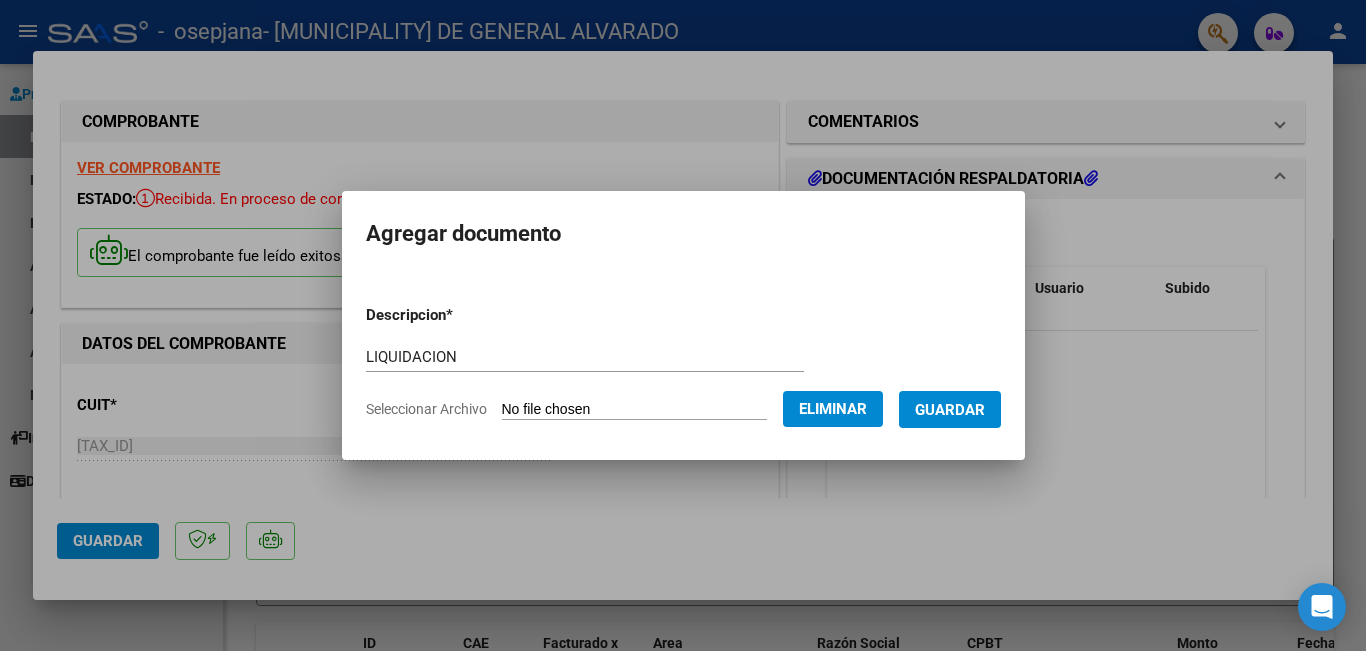 click on "Guardar" at bounding box center [950, 410] 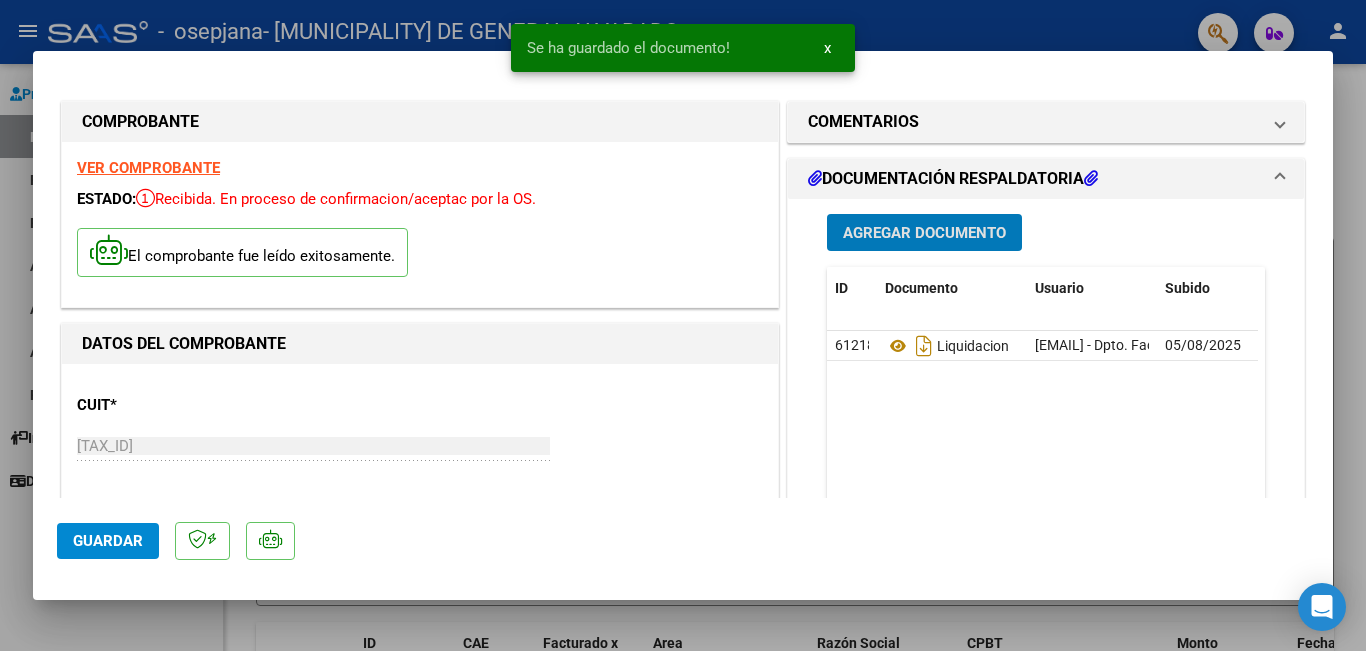 click on "Agregar Documento" at bounding box center [924, 233] 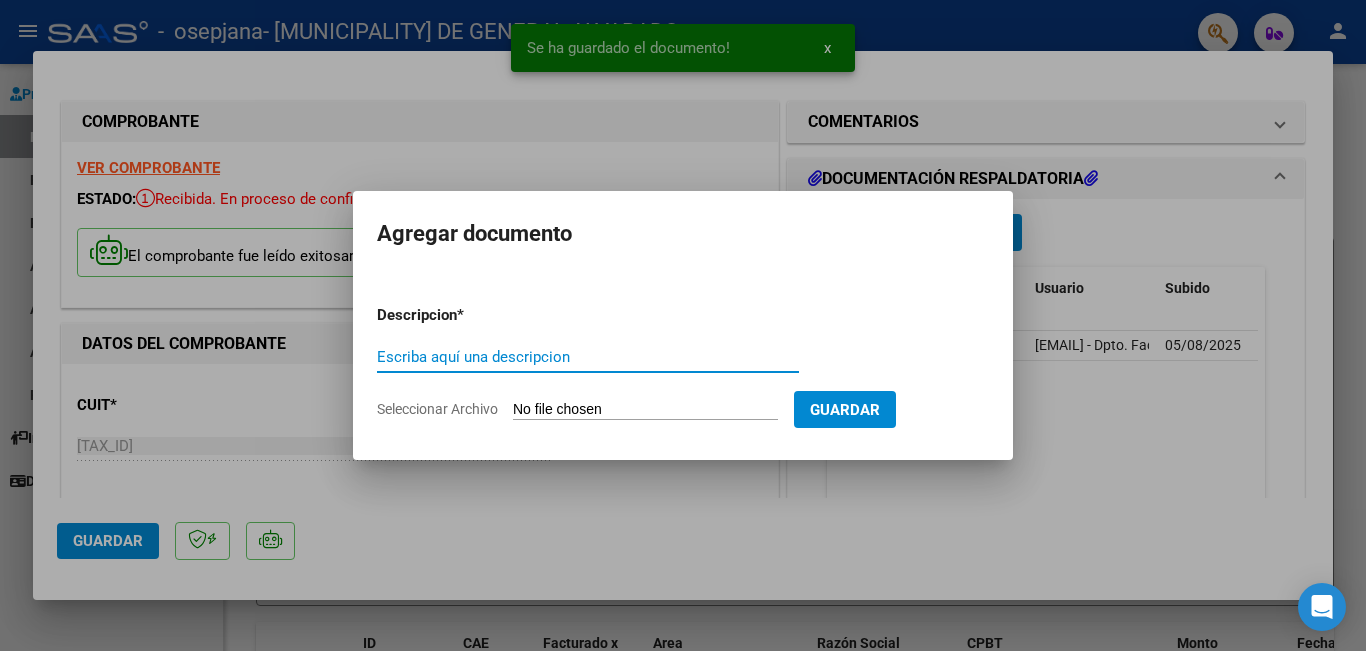click on "Escriba aquí una descripcion" at bounding box center (588, 357) 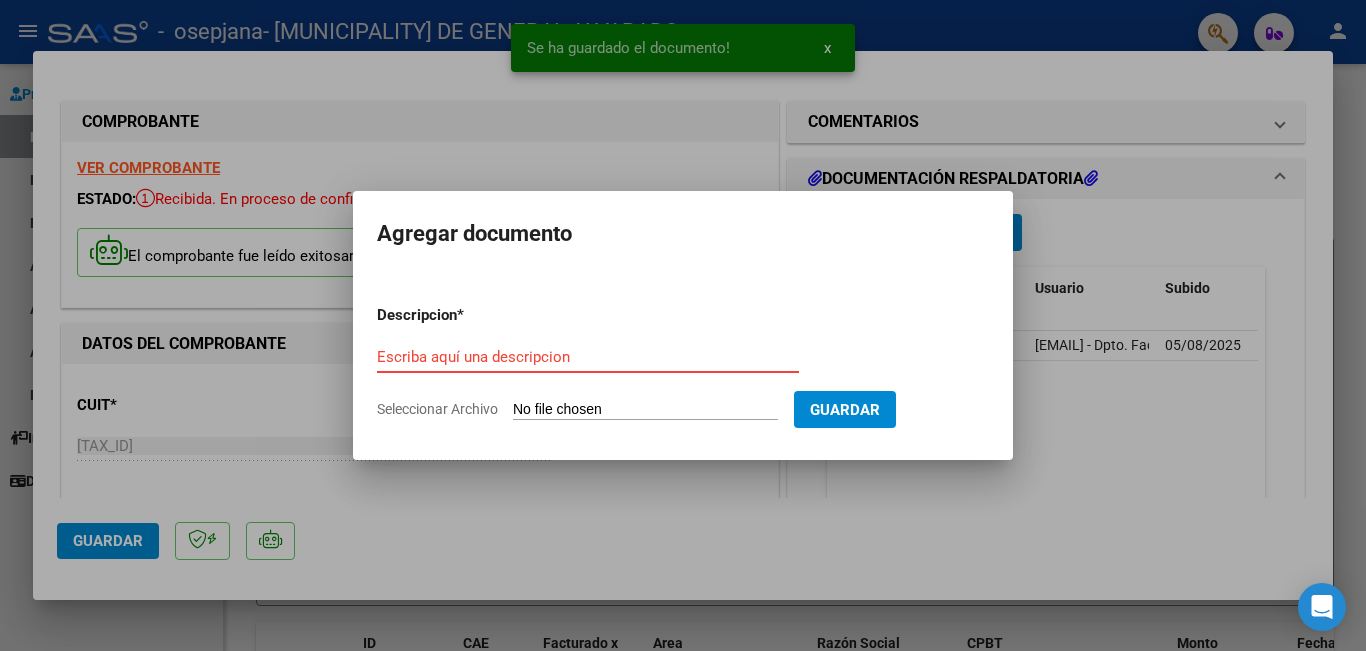 click on "Escriba aquí una descripcion" at bounding box center [588, 357] 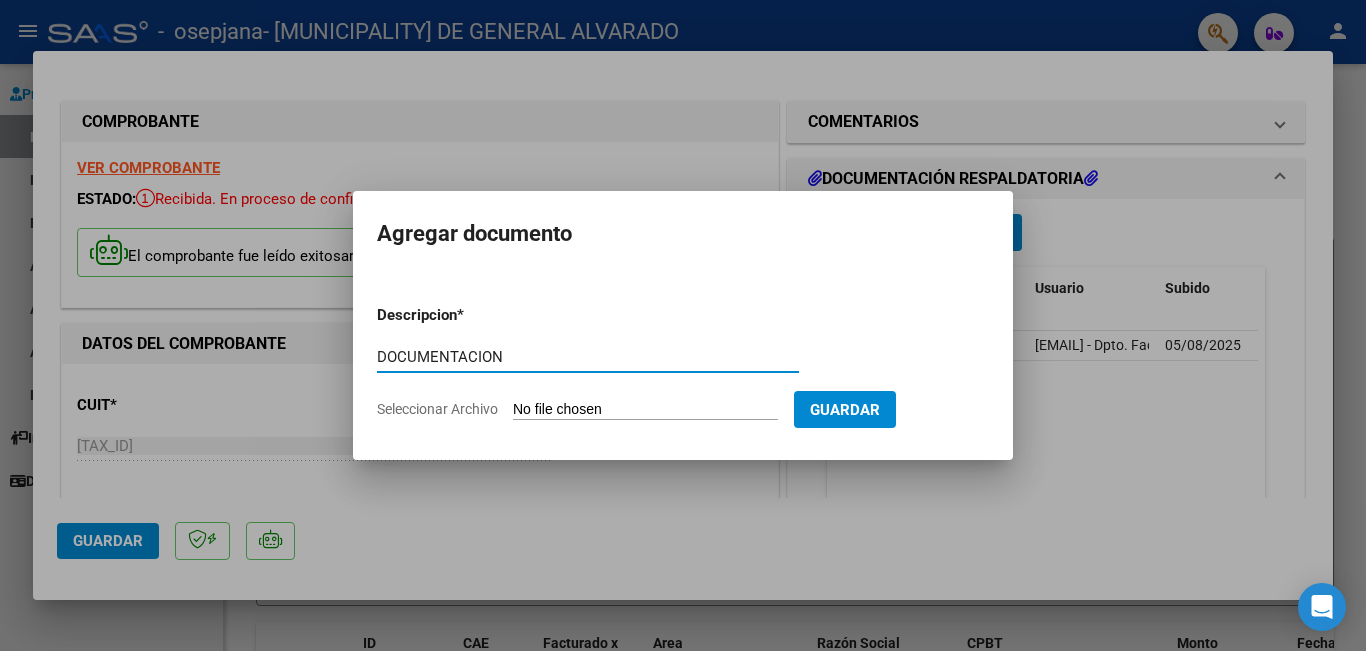 type on "DOCUMENTACION" 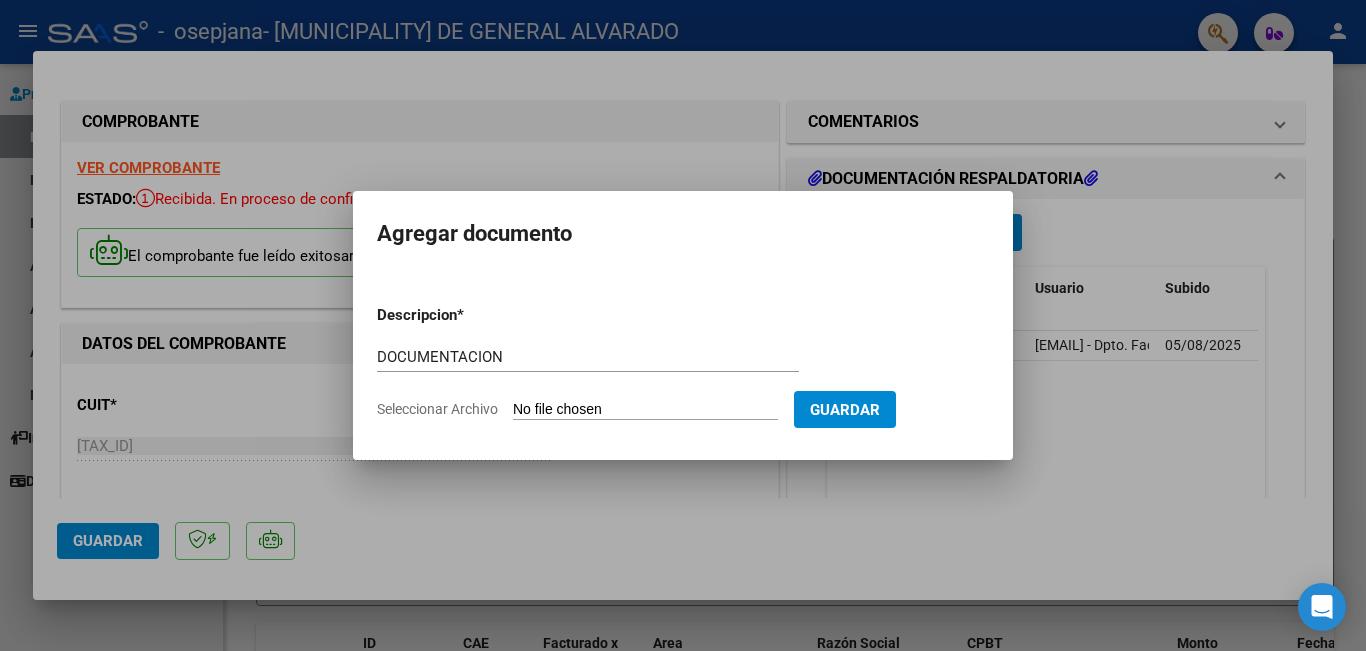 click on "Seleccionar Archivo" at bounding box center [645, 410] 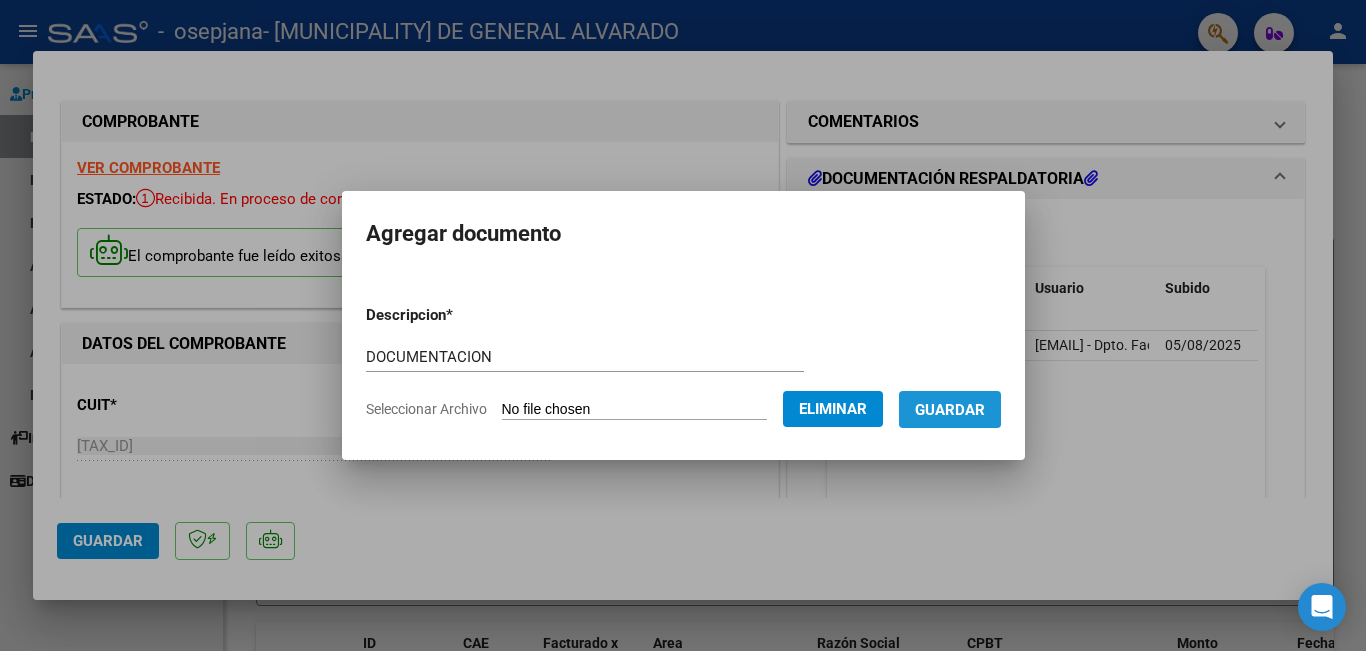 click on "Guardar" at bounding box center (950, 410) 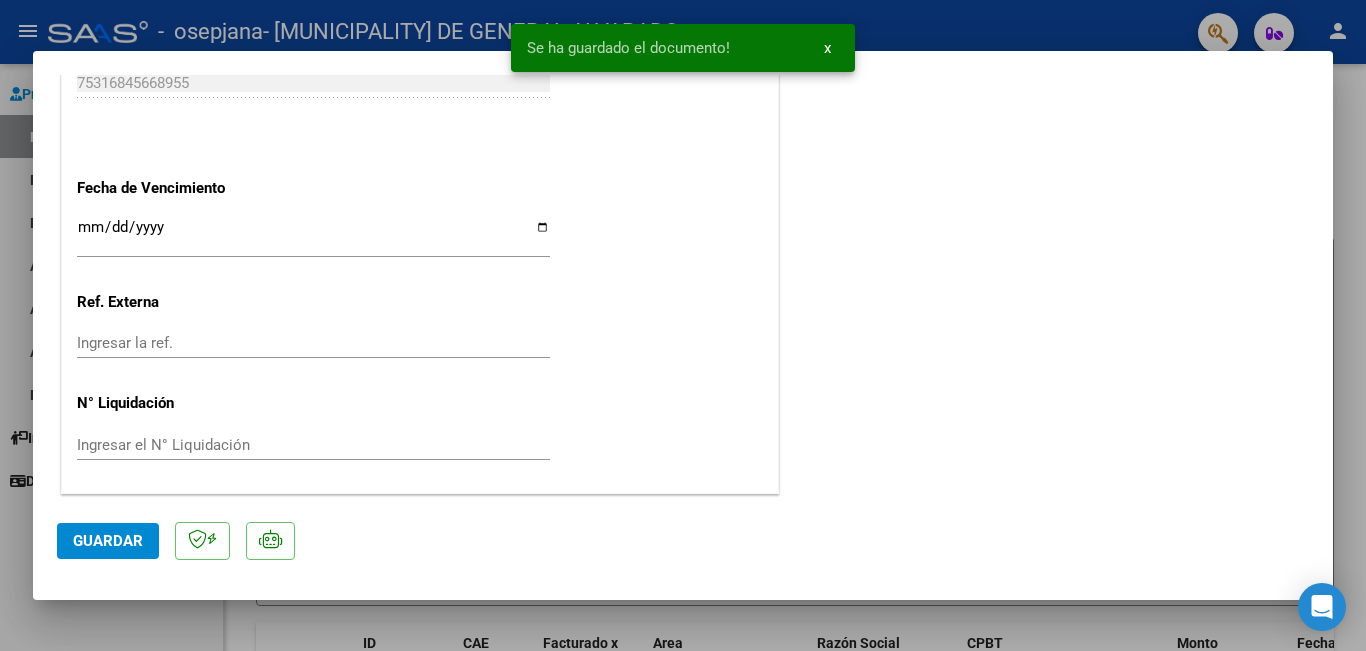 scroll, scrollTop: 1074, scrollLeft: 0, axis: vertical 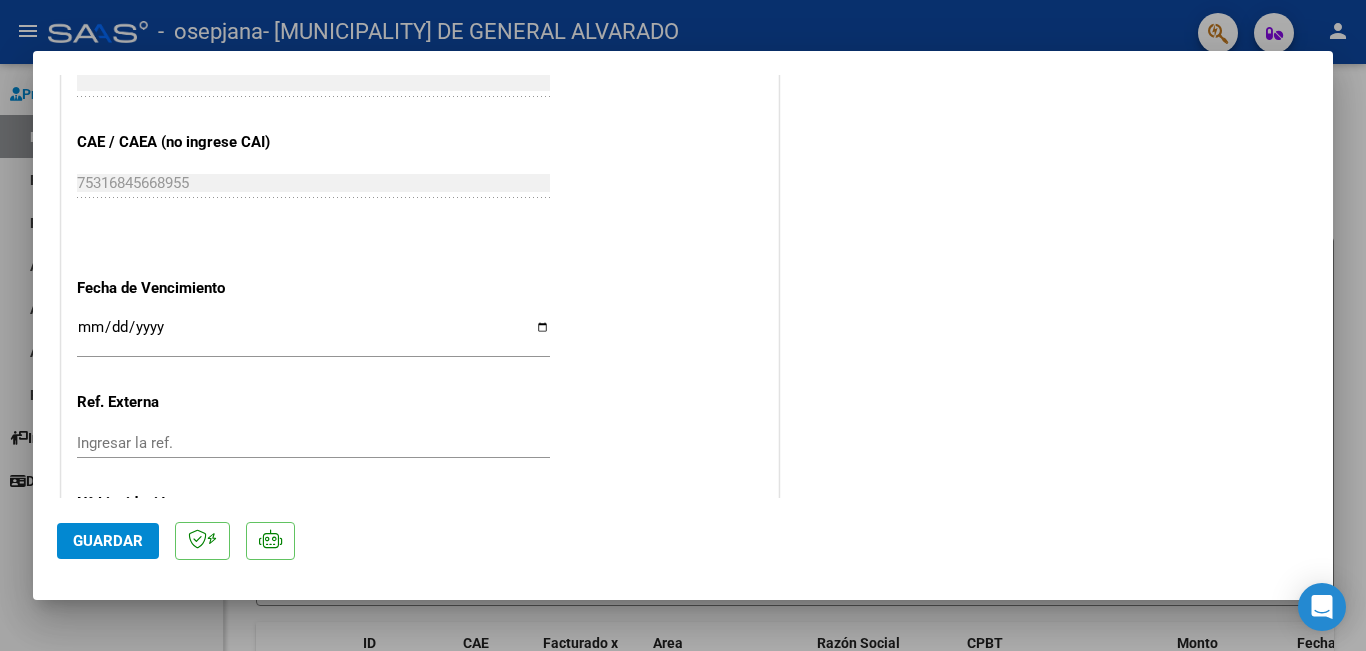 click on "Ingresar la fecha" at bounding box center (313, 335) 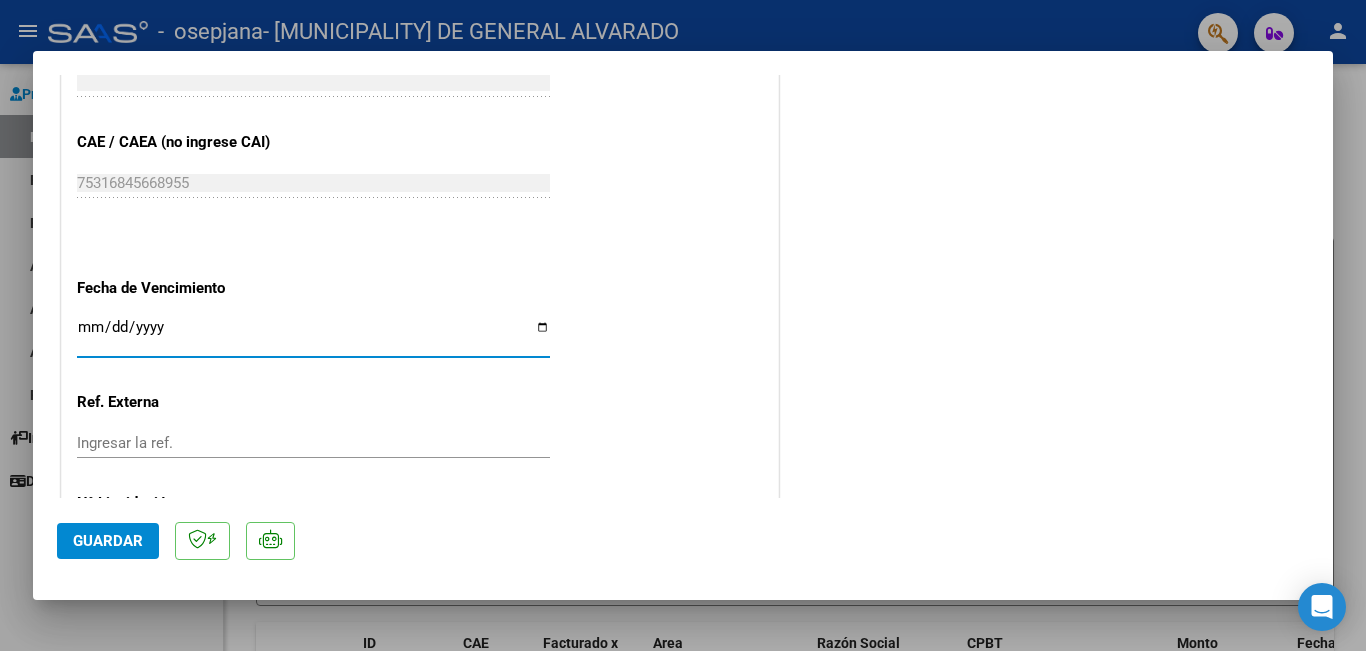 type on "2025-08-13" 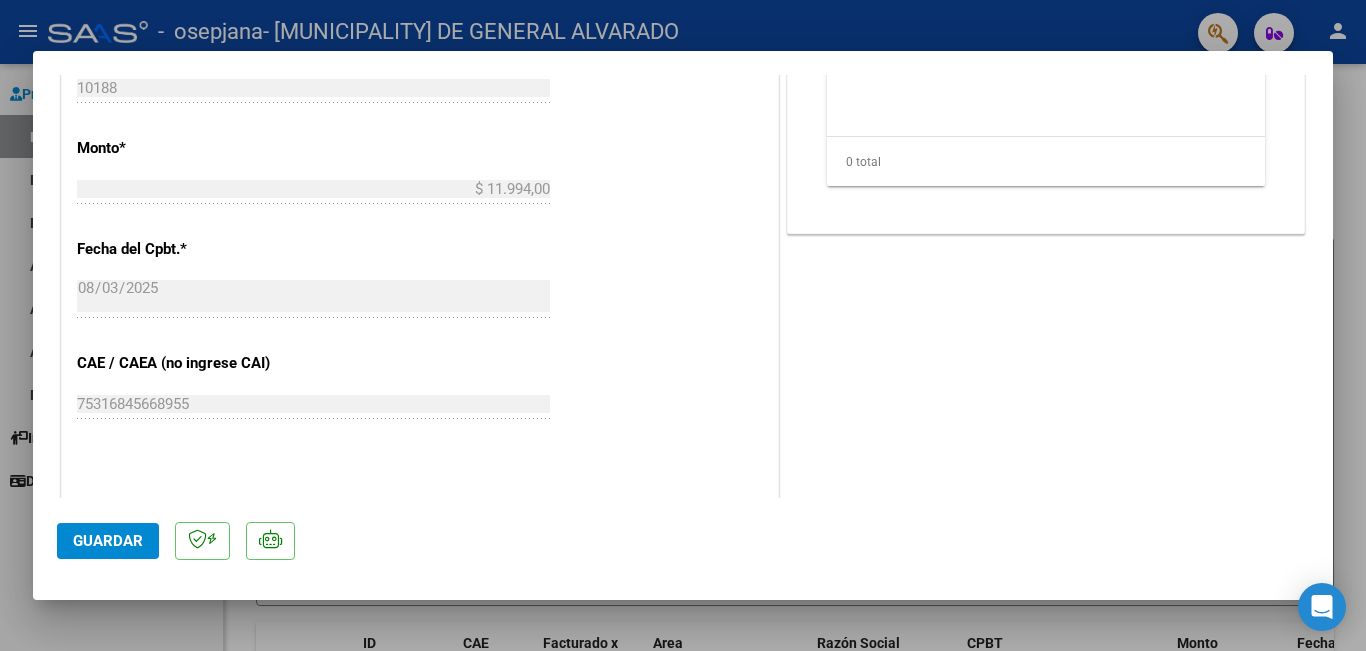 scroll, scrollTop: 1174, scrollLeft: 0, axis: vertical 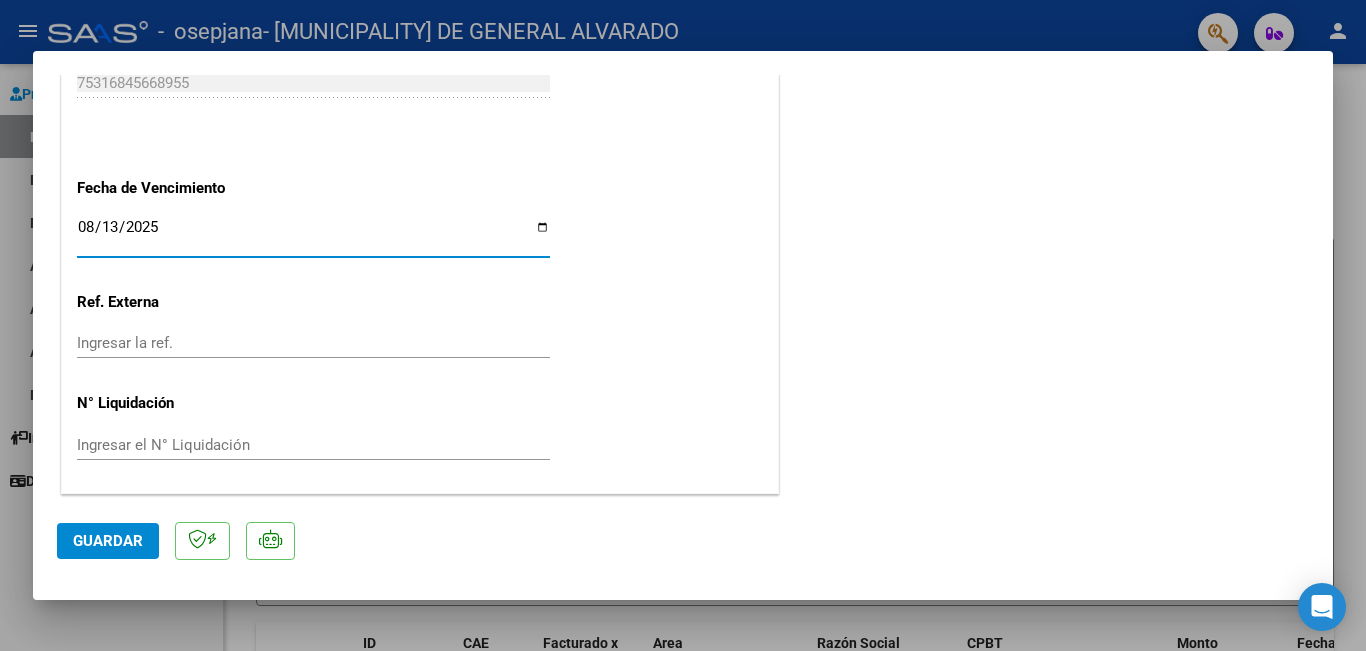 click on "Guardar" 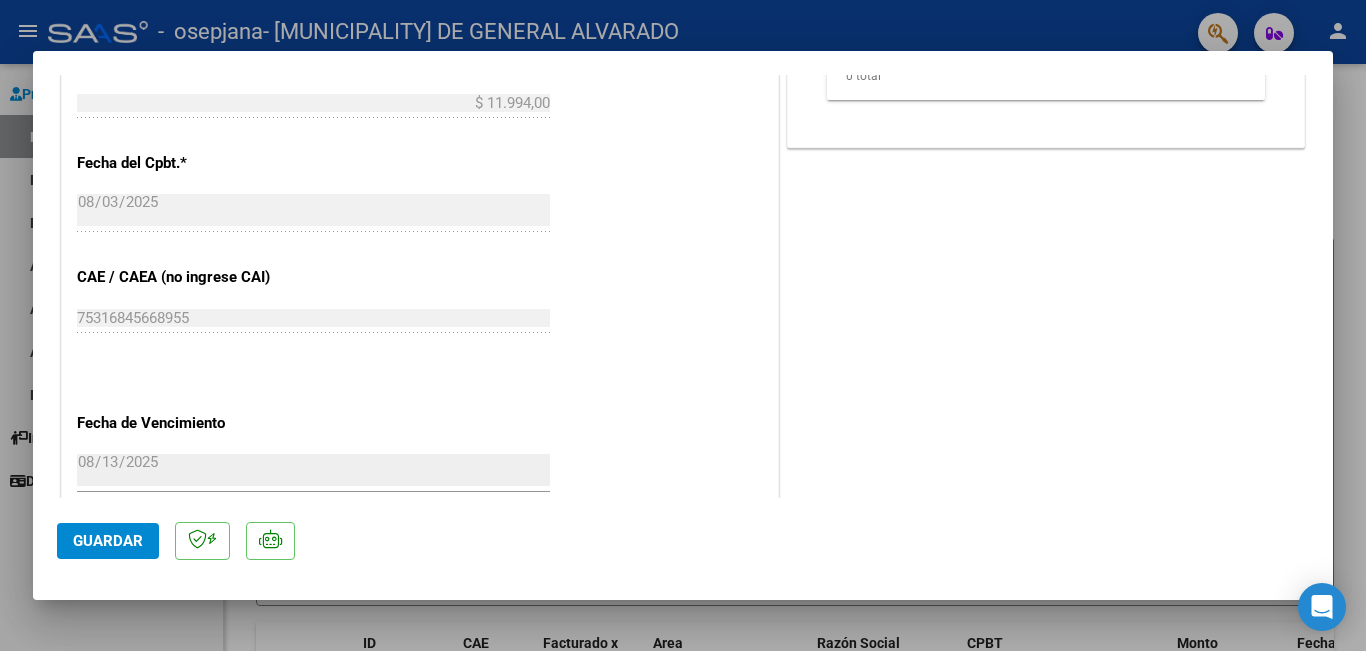 scroll, scrollTop: 1000, scrollLeft: 0, axis: vertical 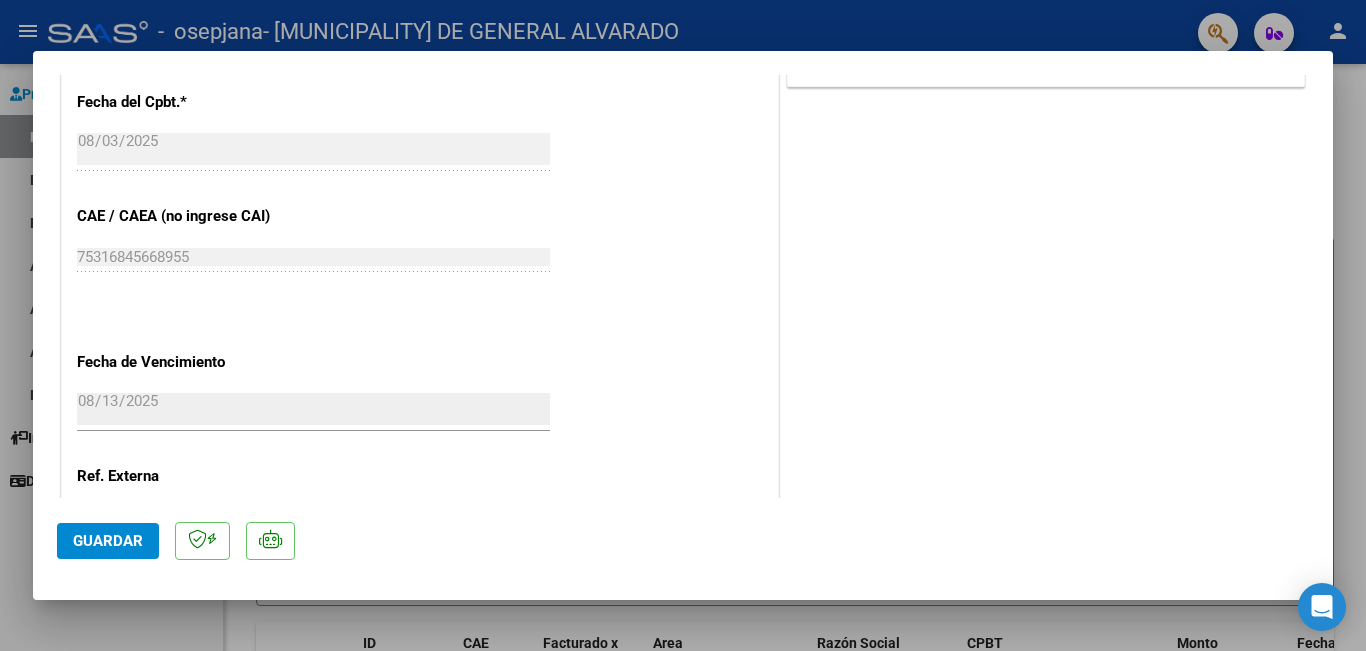 type 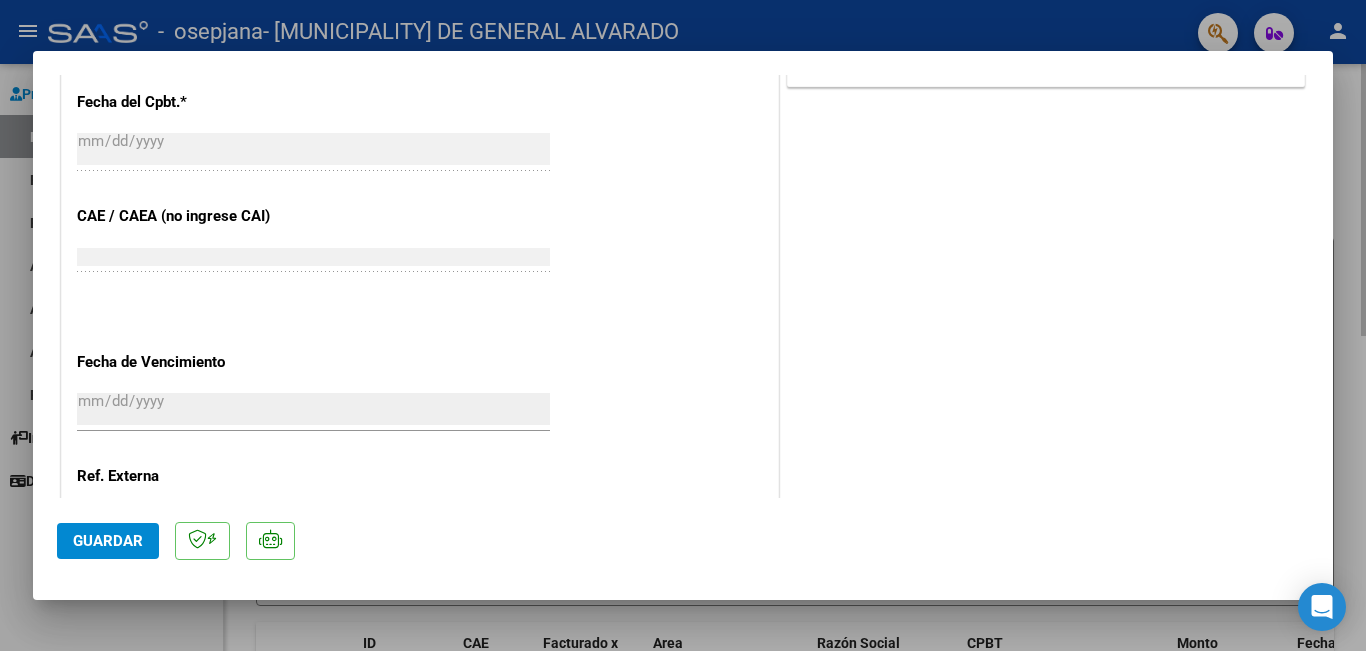scroll, scrollTop: 939, scrollLeft: 0, axis: vertical 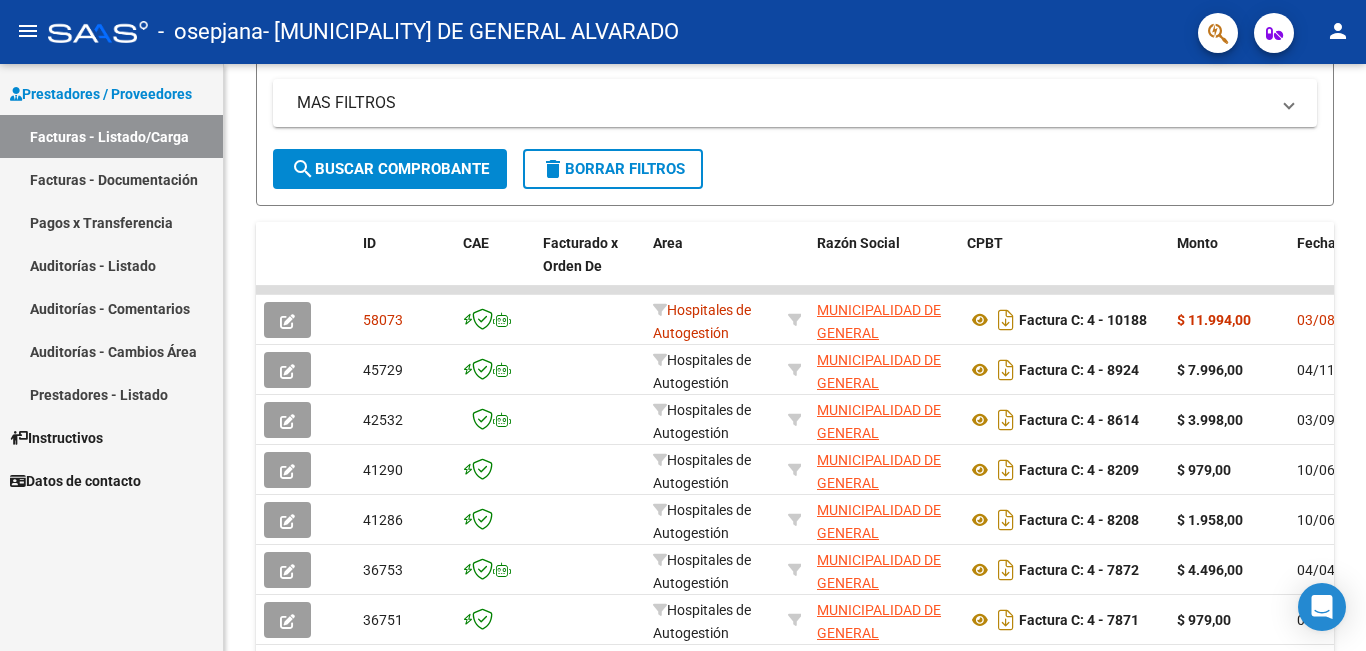 click on "person" 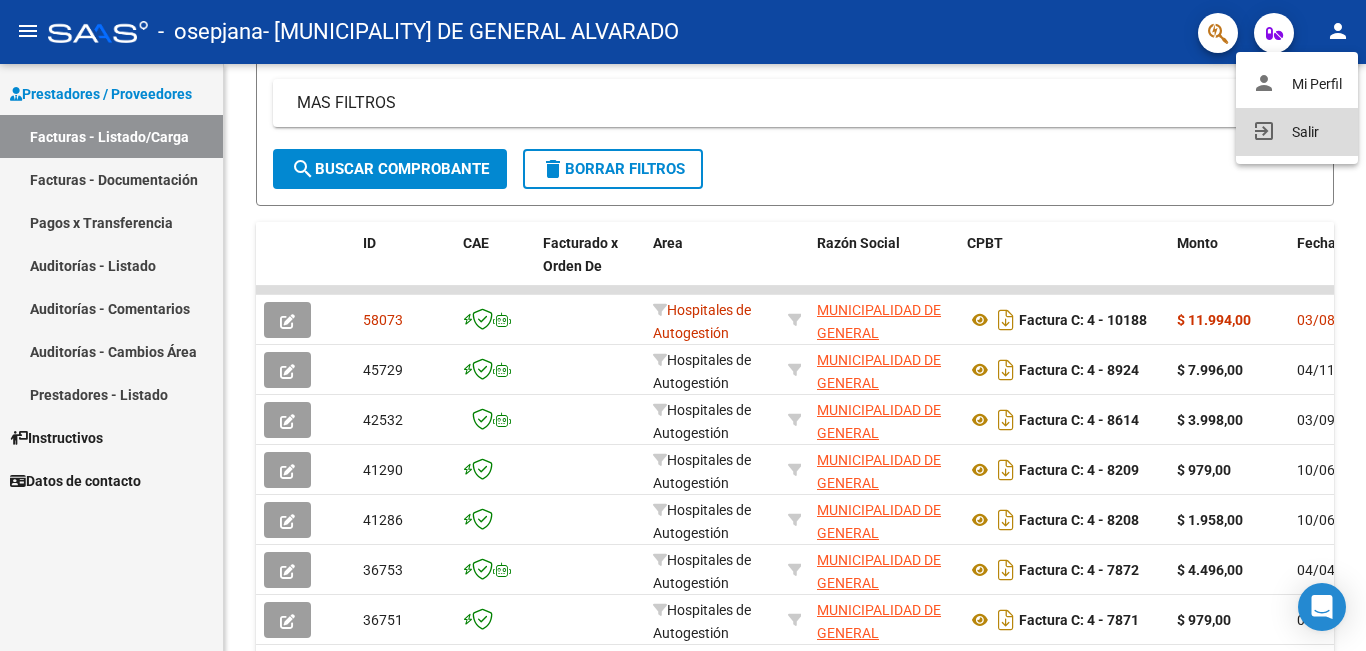 click on "exit_to_app  Salir" at bounding box center [1297, 132] 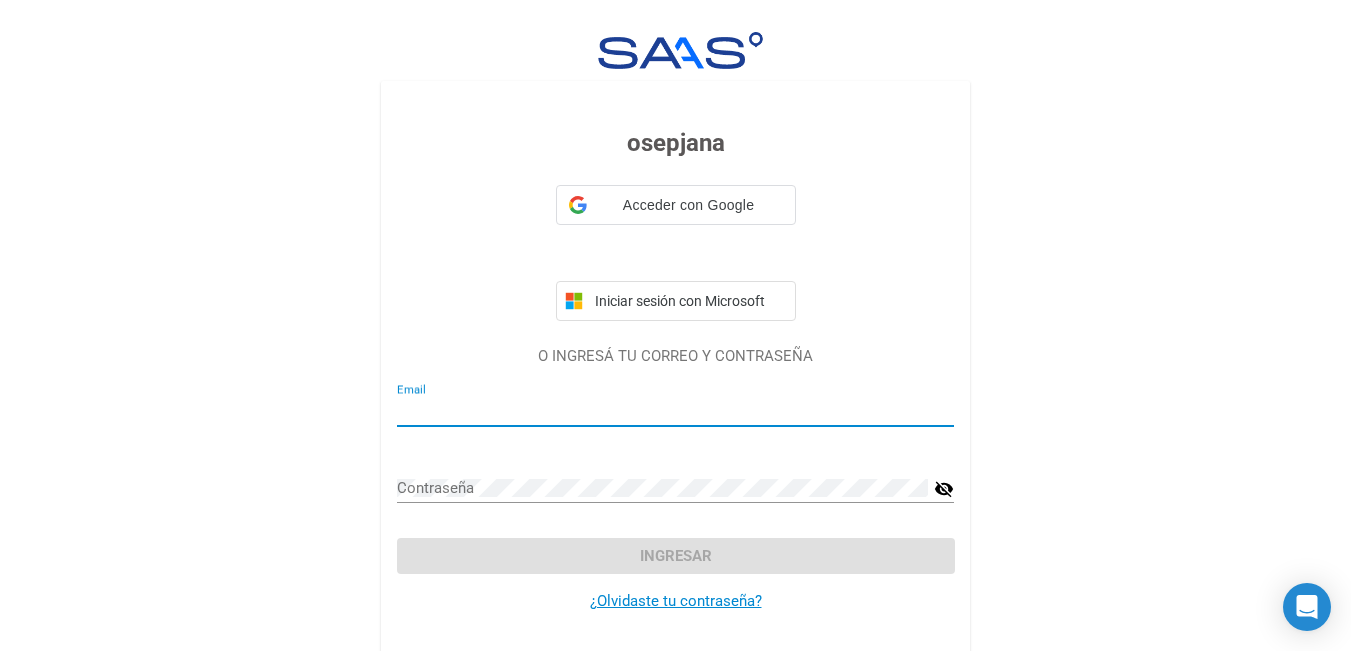 type on "[EMAIL]" 